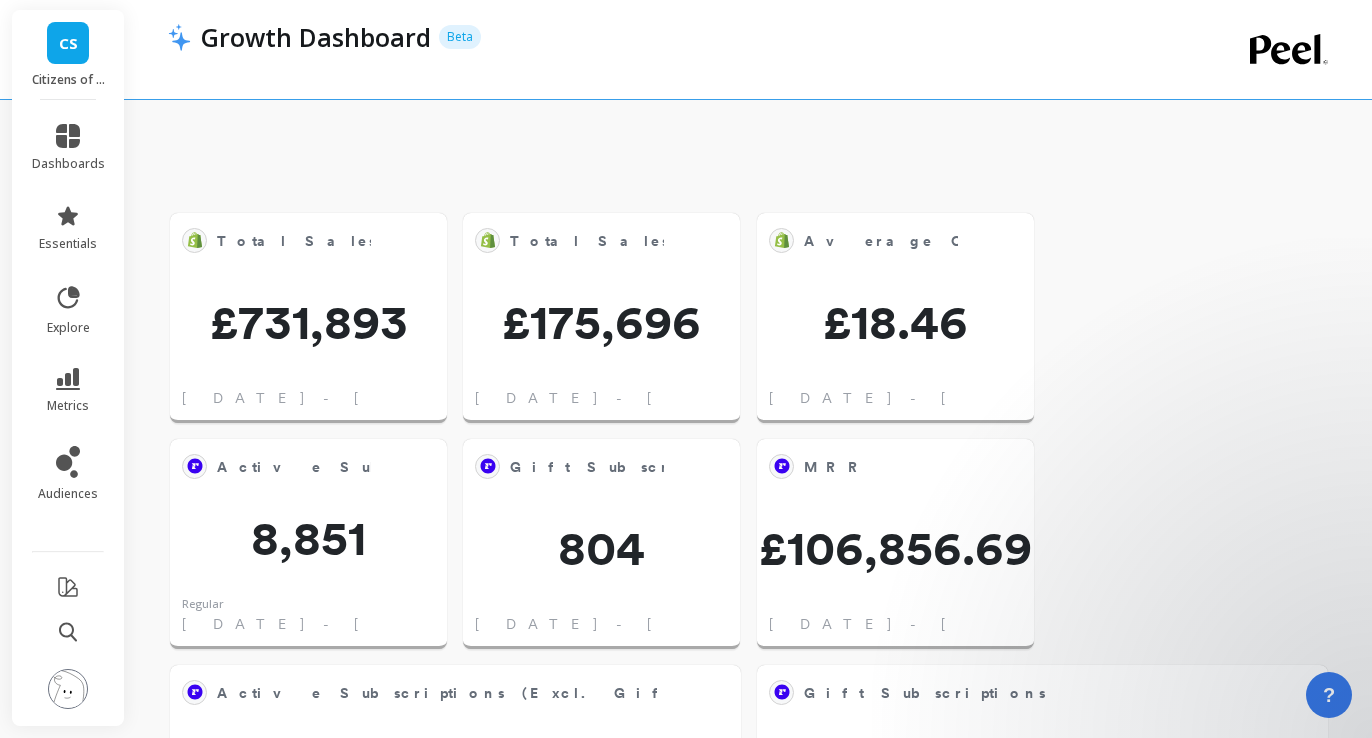 scroll, scrollTop: 1444, scrollLeft: 0, axis: vertical 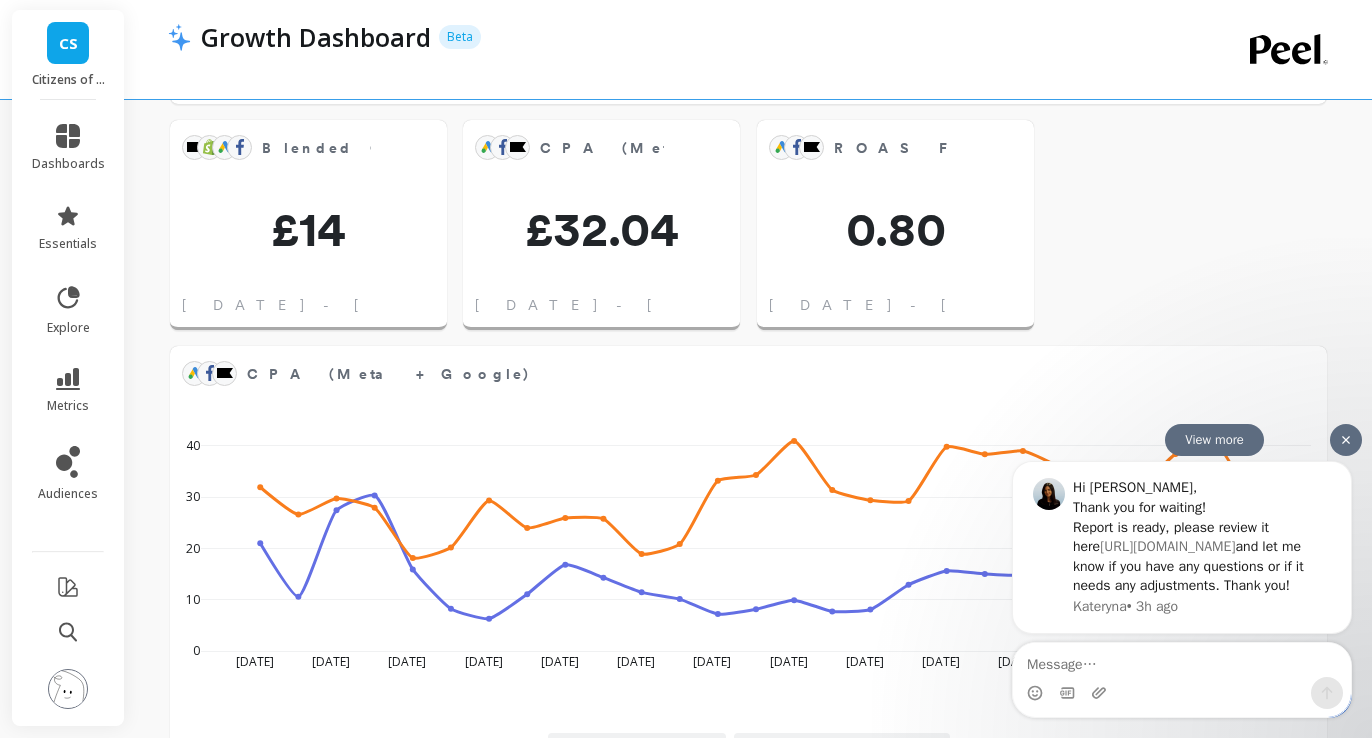 click on "[URL][DOMAIN_NAME]" at bounding box center [1167, 545] 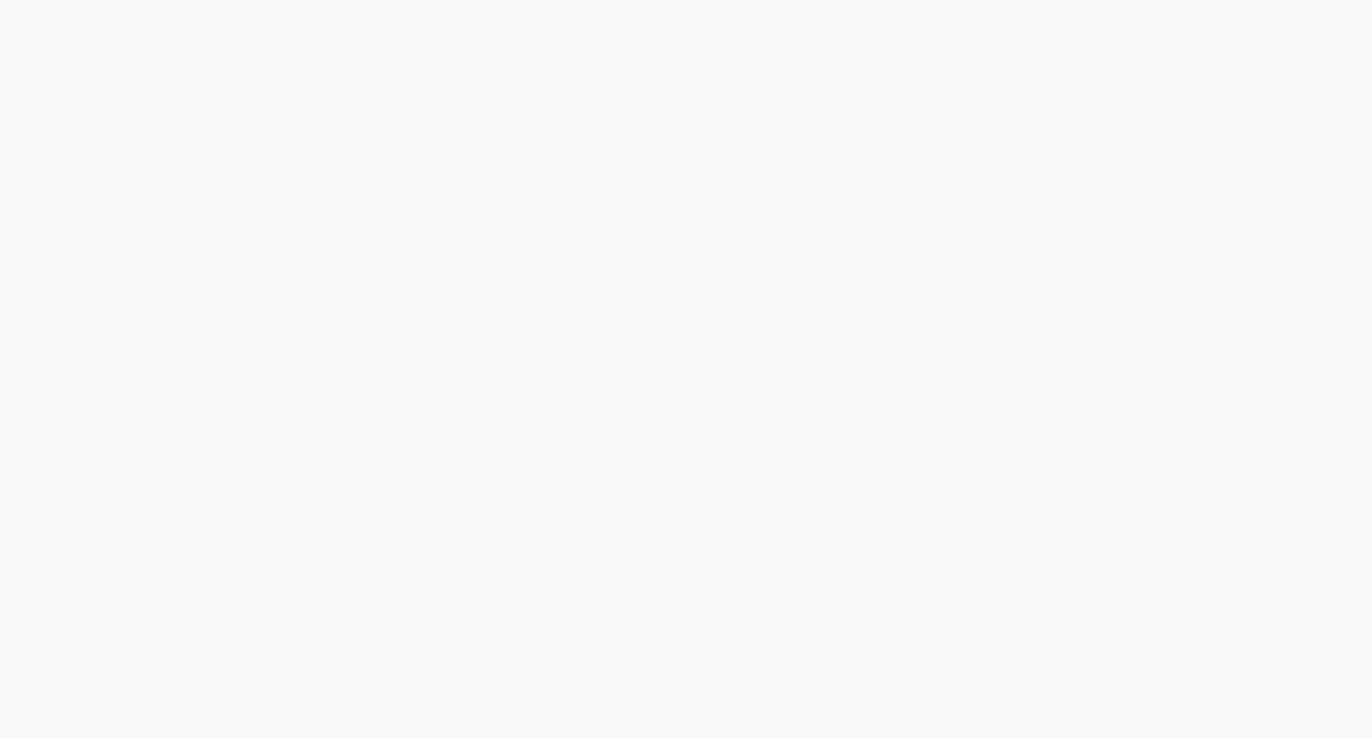scroll, scrollTop: 0, scrollLeft: 0, axis: both 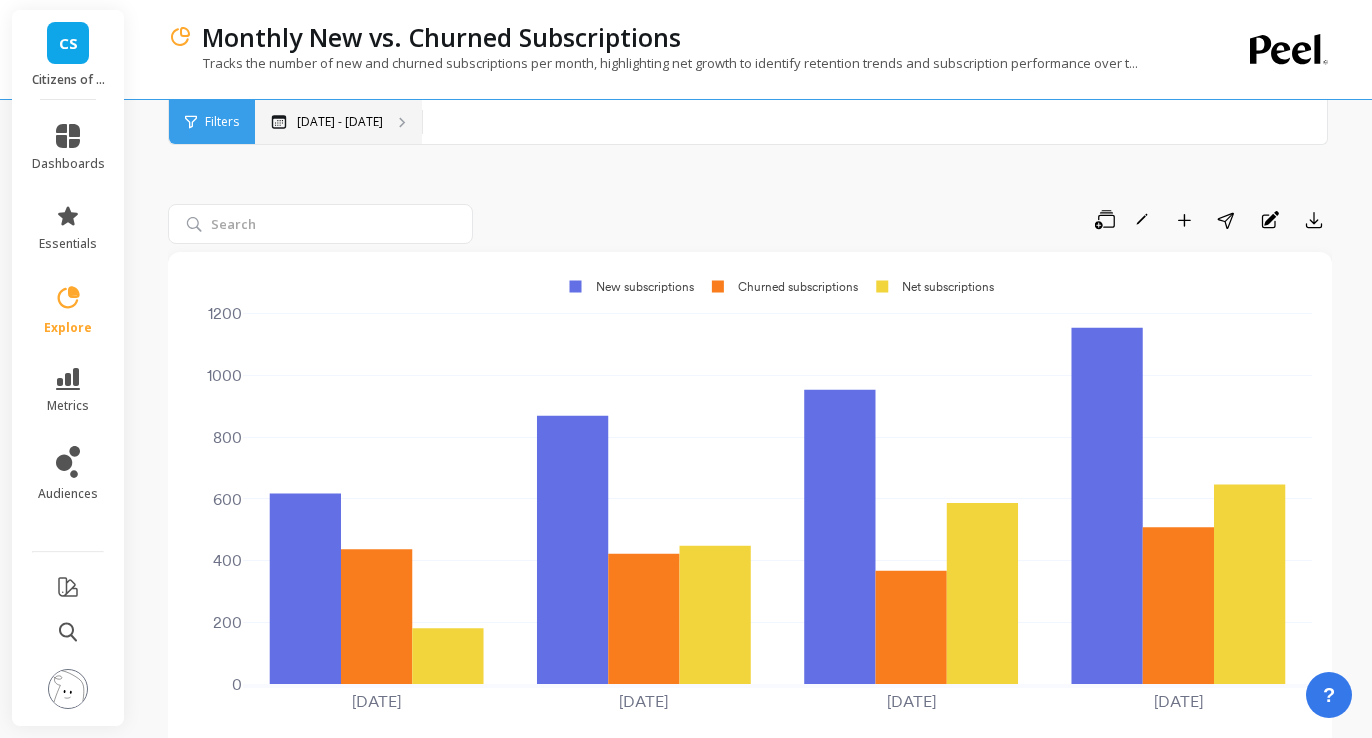 click on "[DATE] - [DATE]" at bounding box center [340, 122] 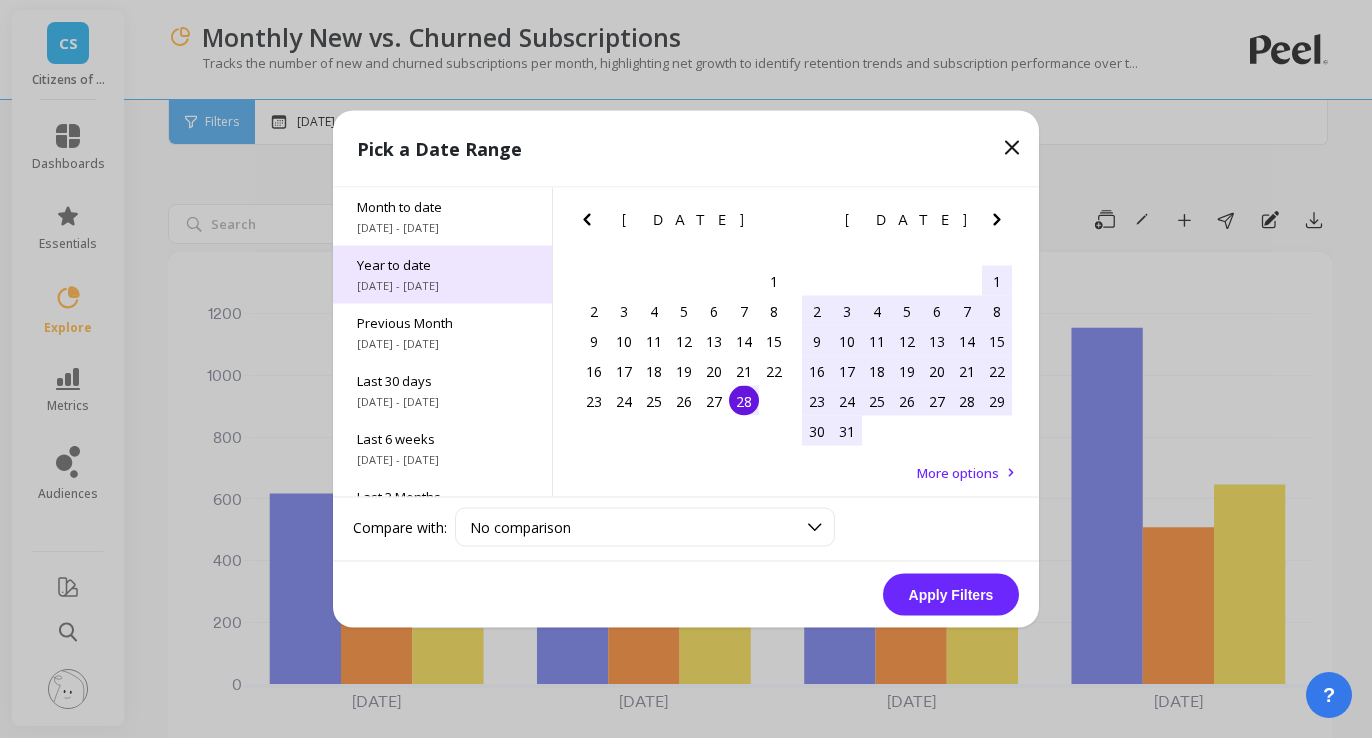 click on "1/1/2025 - 6/30/2025" at bounding box center [442, 286] 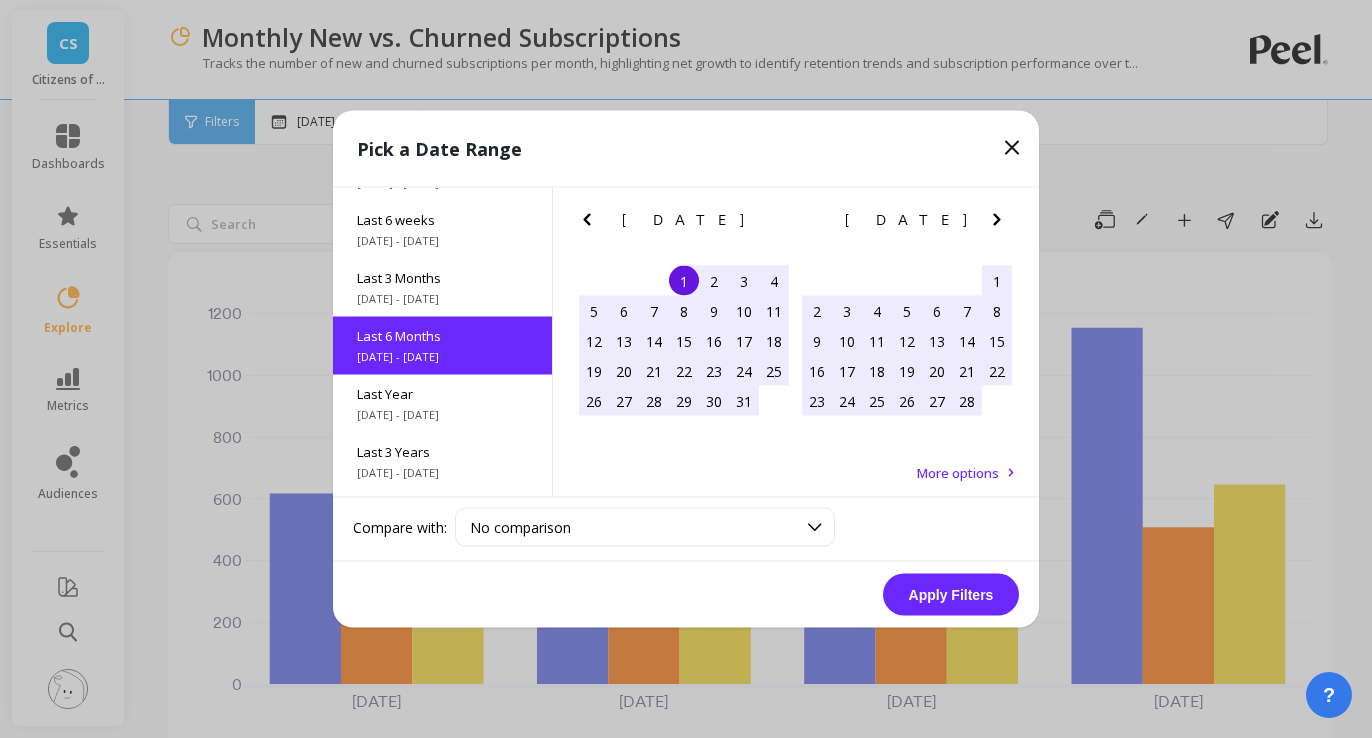 scroll, scrollTop: 222, scrollLeft: 0, axis: vertical 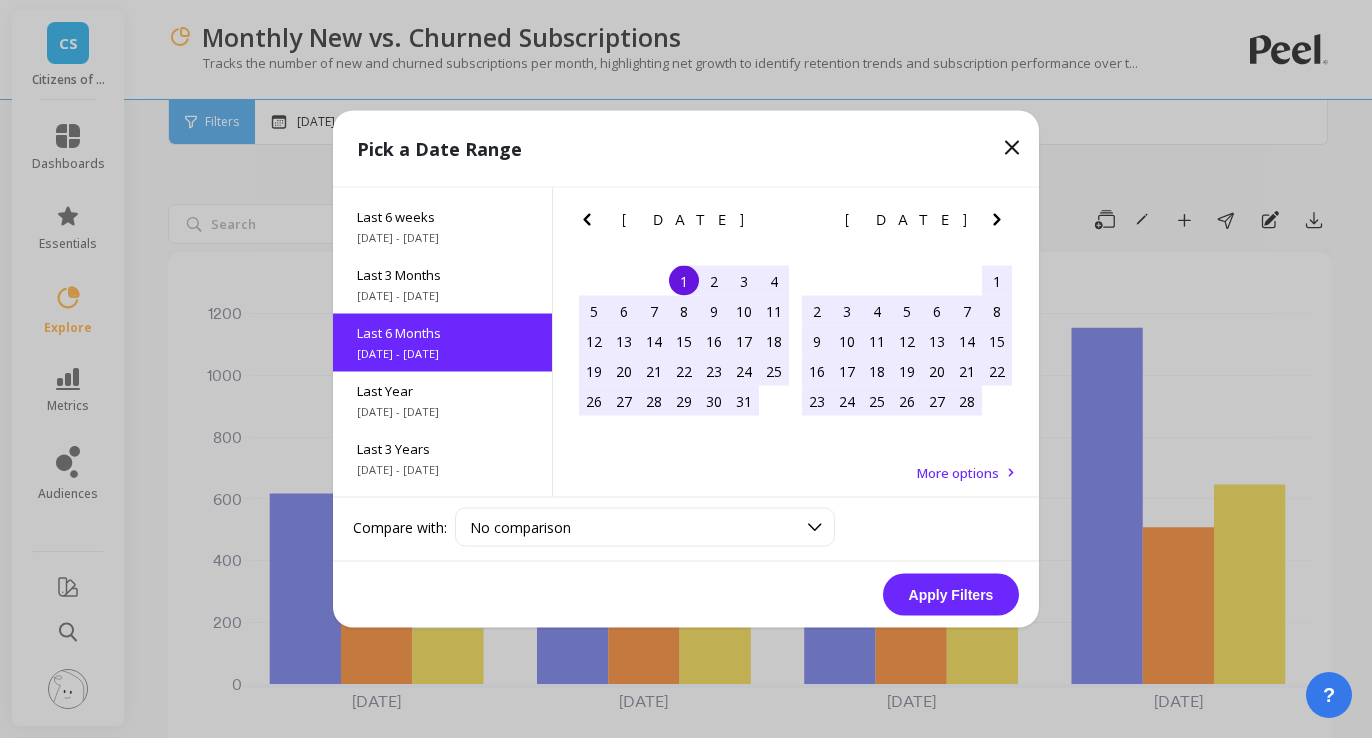 click on "Apply Filters" at bounding box center [951, 595] 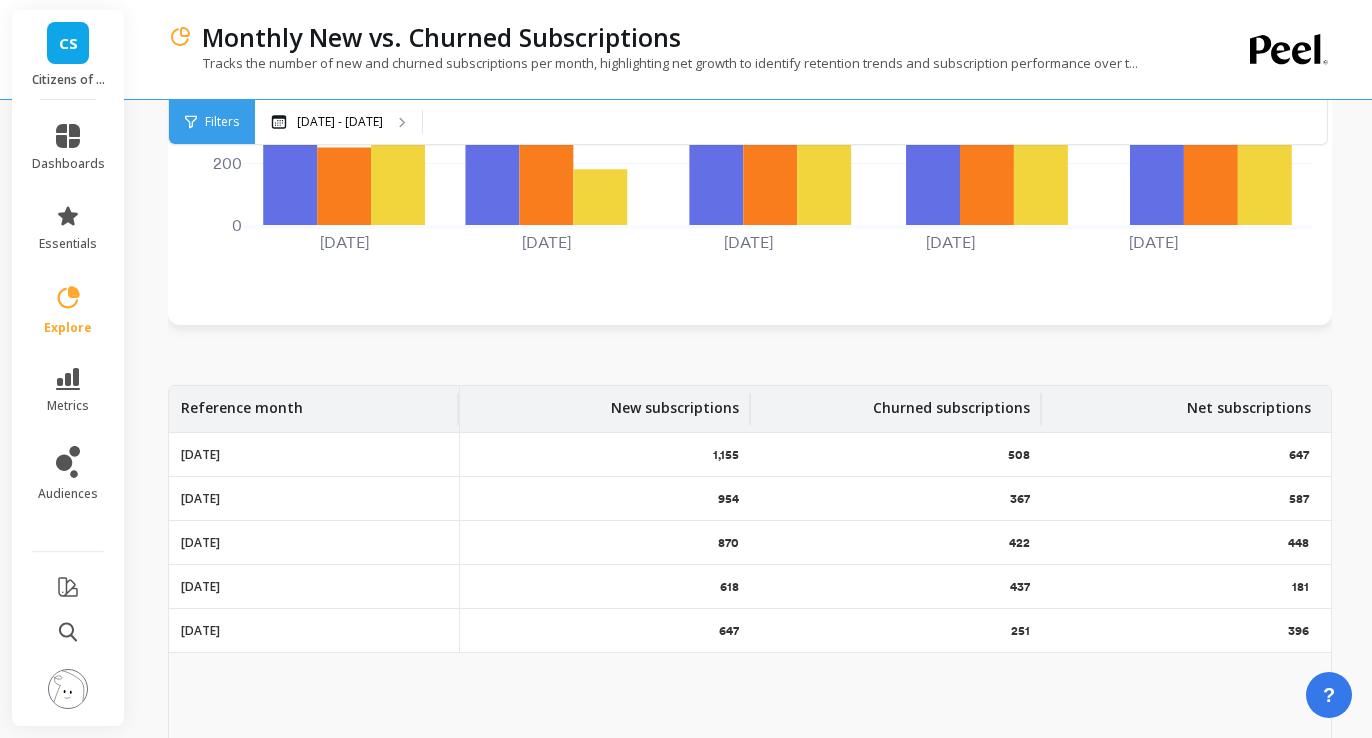 scroll, scrollTop: 0, scrollLeft: 0, axis: both 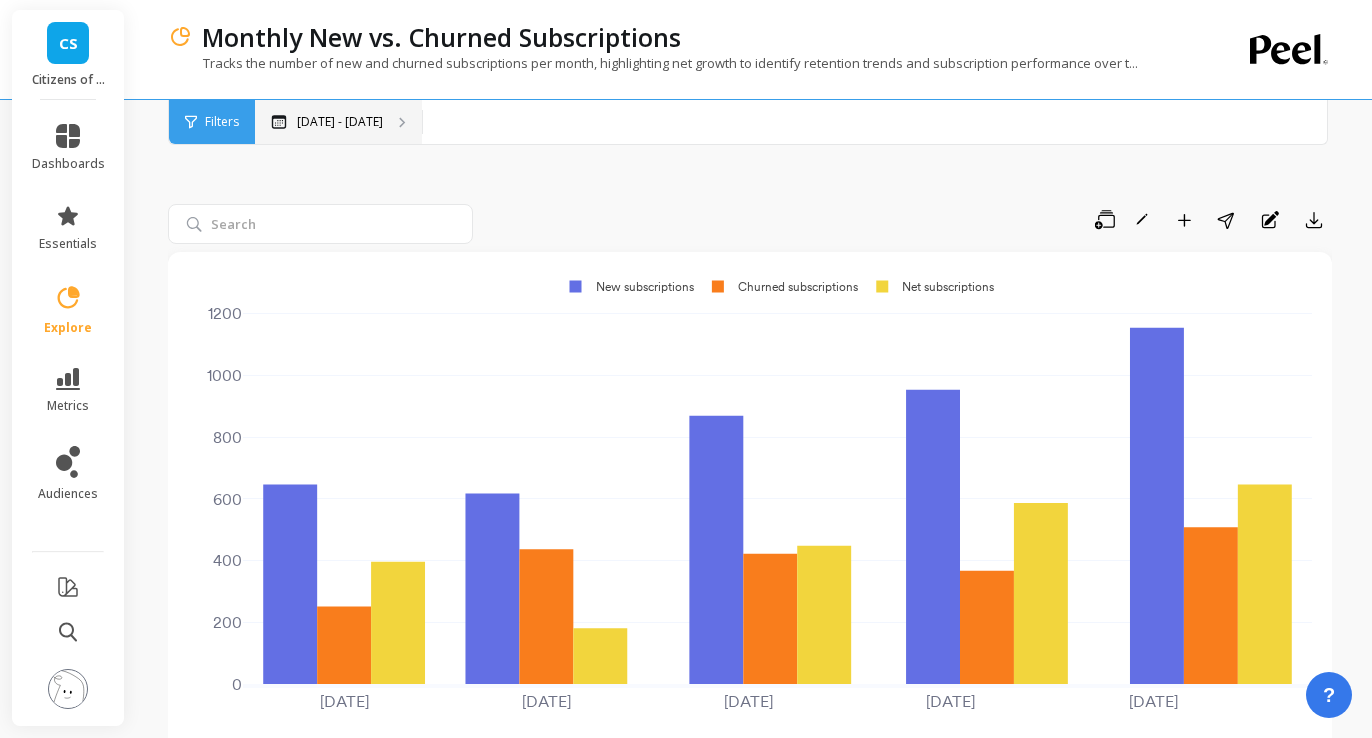 click on "Jan 1 - Jun 30" at bounding box center (338, 122) 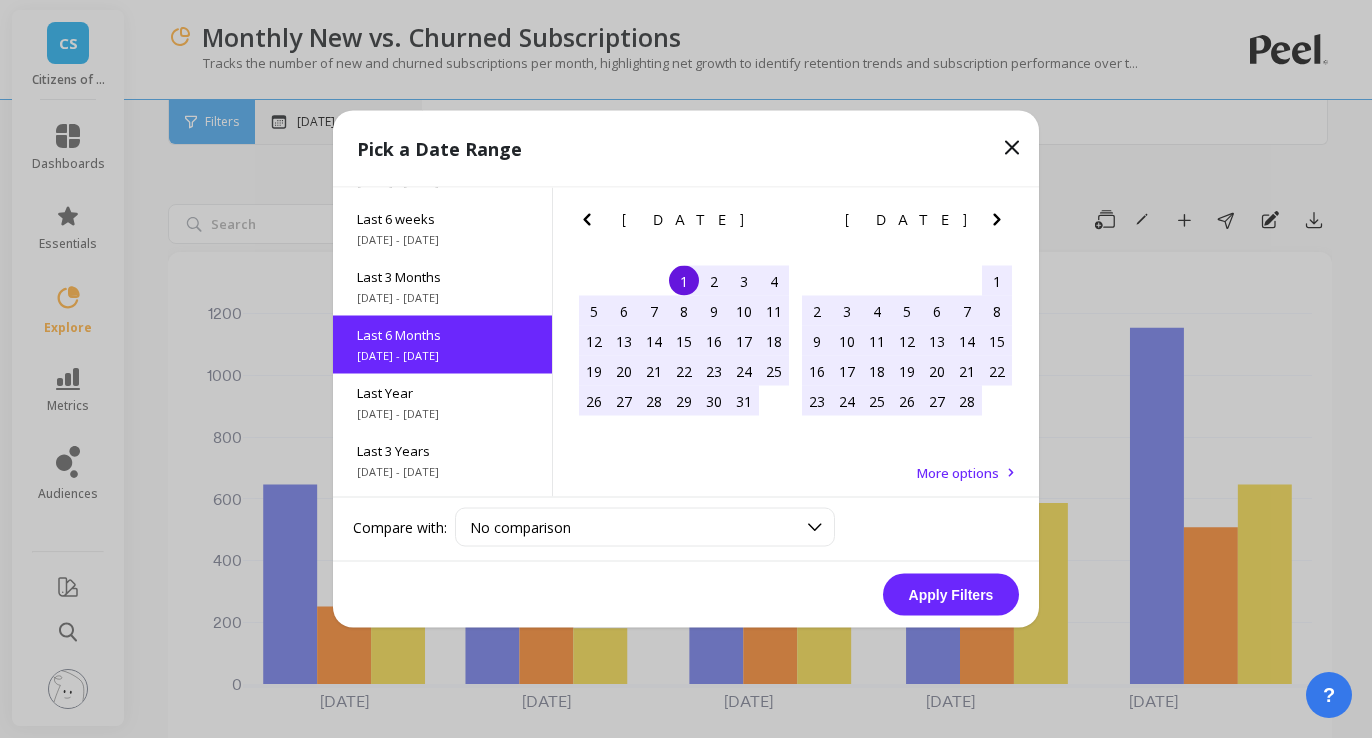 scroll, scrollTop: 222, scrollLeft: 0, axis: vertical 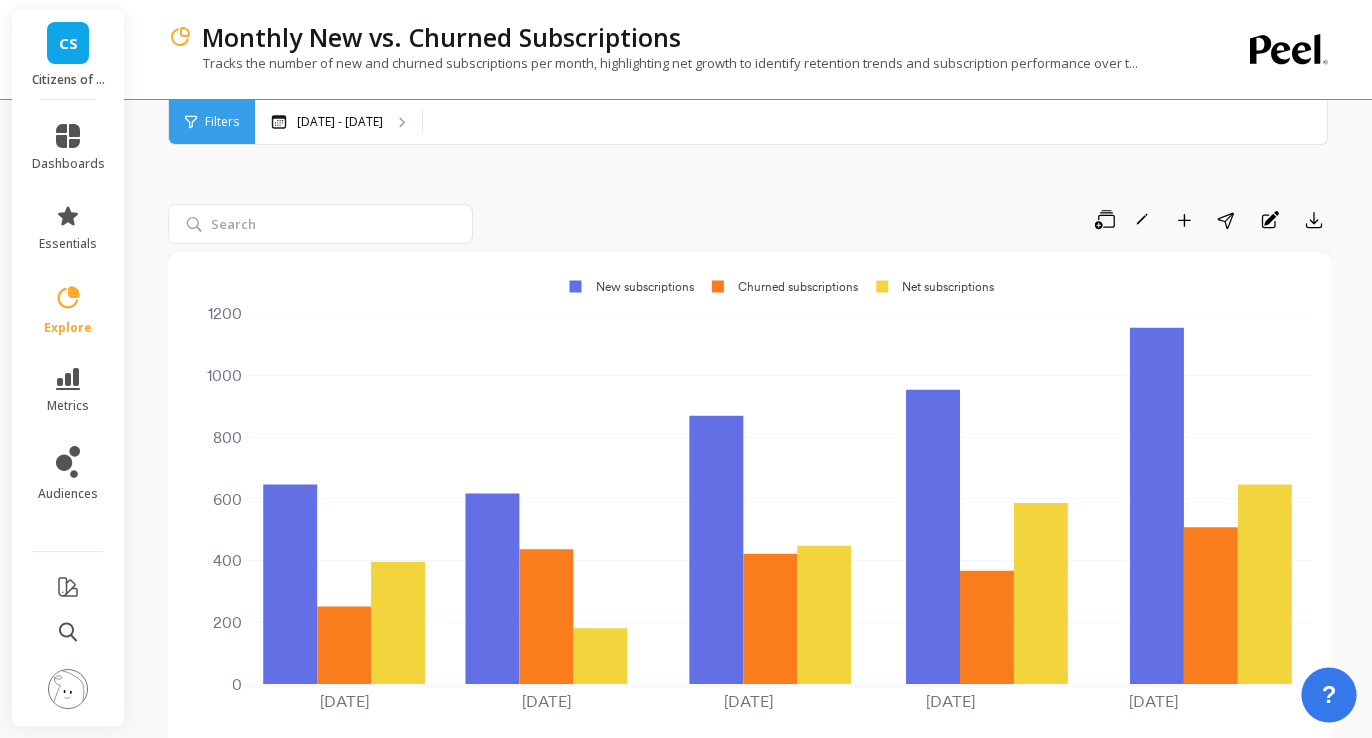 click on "?" at bounding box center (1328, 694) 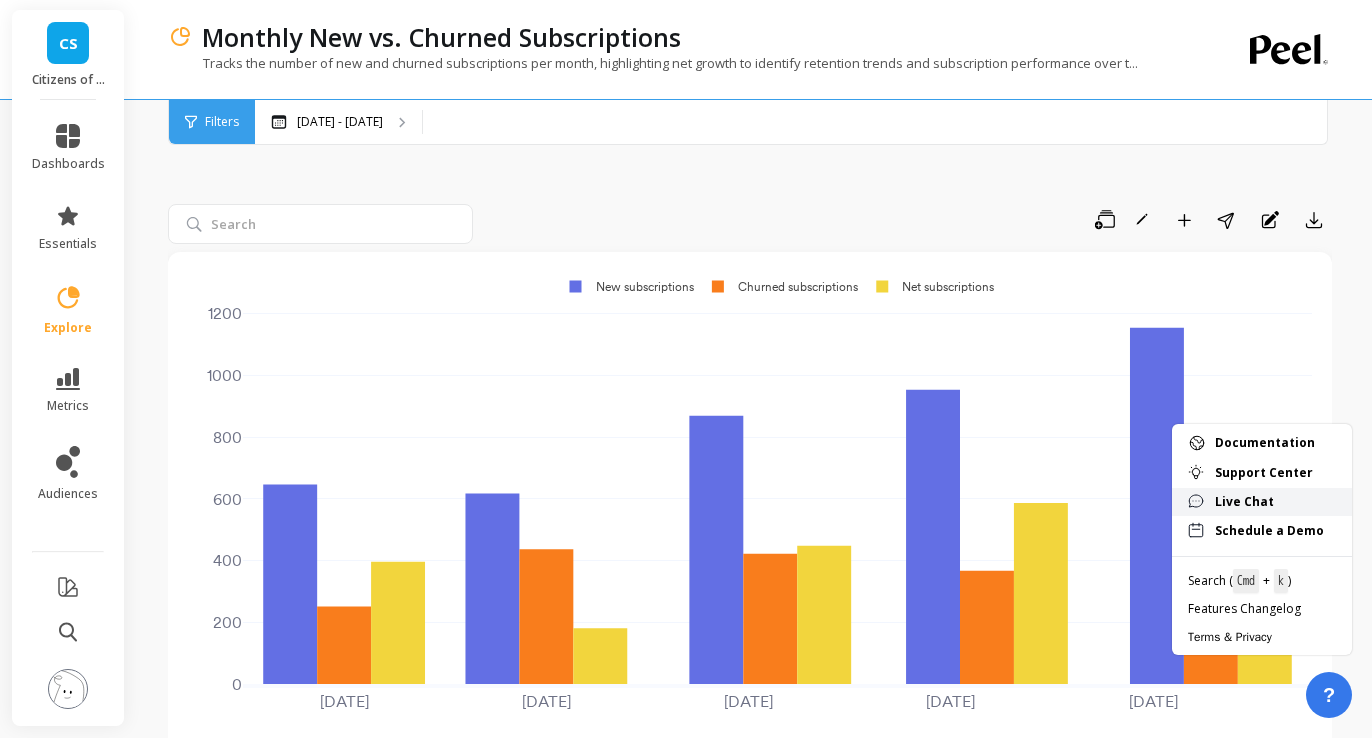 click on "Live Chat" at bounding box center (1275, 502) 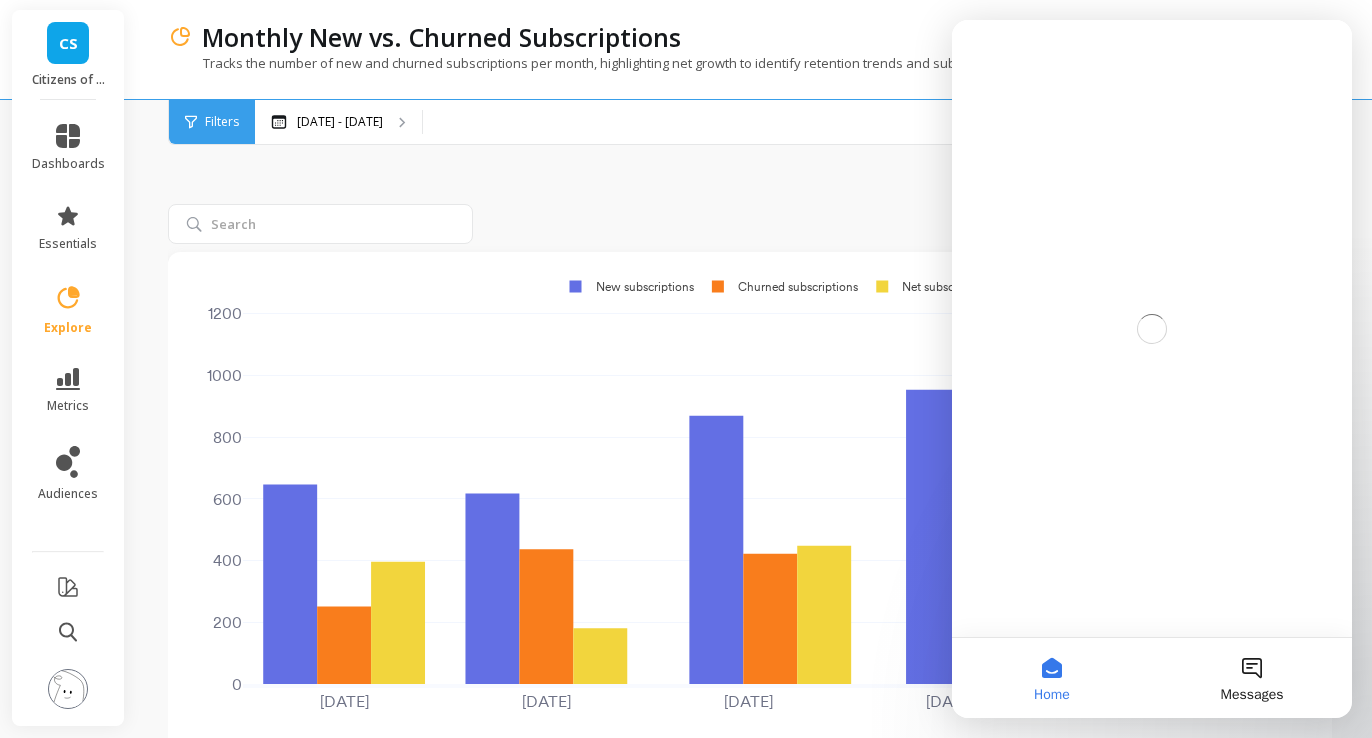 scroll, scrollTop: 0, scrollLeft: 0, axis: both 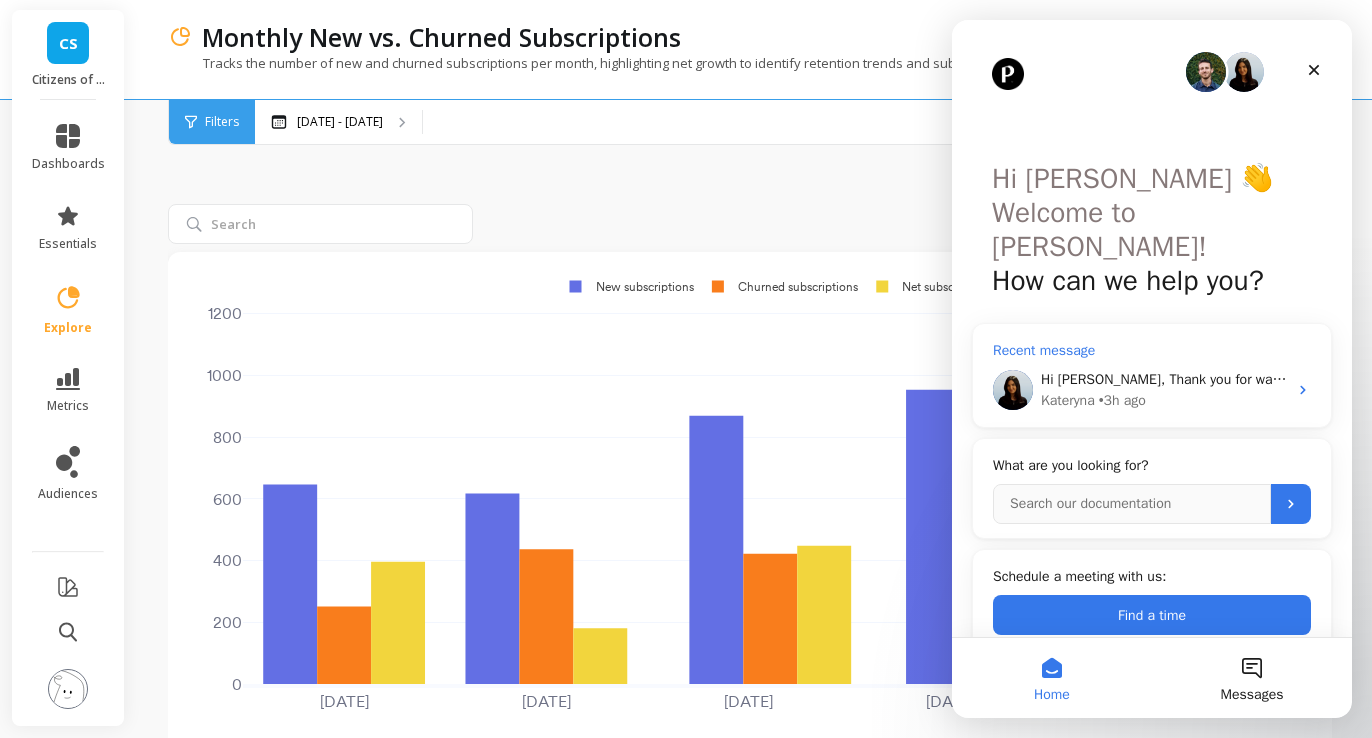 click on "Hi Silvia, Thank you for waiting! Report is ready, please review it here https://app.peelinsights.com/studies/12337/slice/84873 and let me know if you have any questions or if it needs any adjustments. Thank you!" at bounding box center [1620, 379] 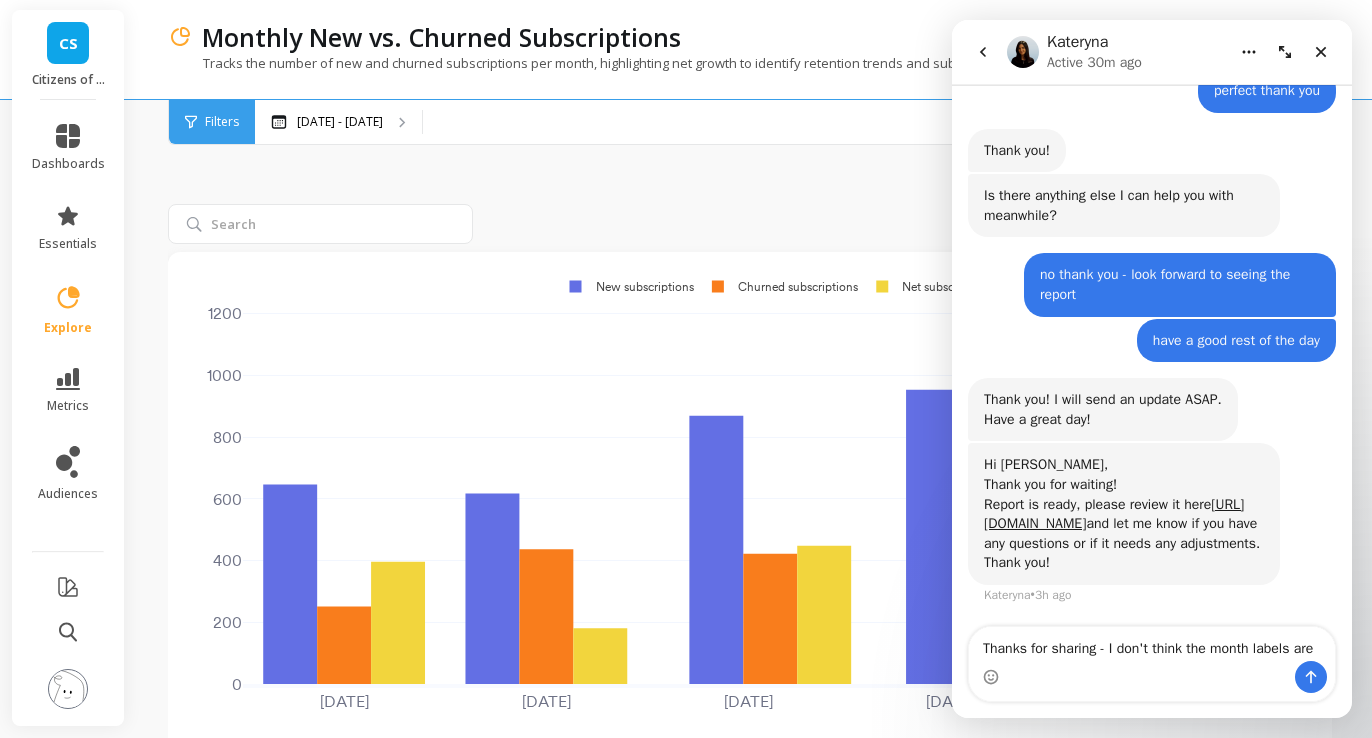 scroll, scrollTop: 1846, scrollLeft: 0, axis: vertical 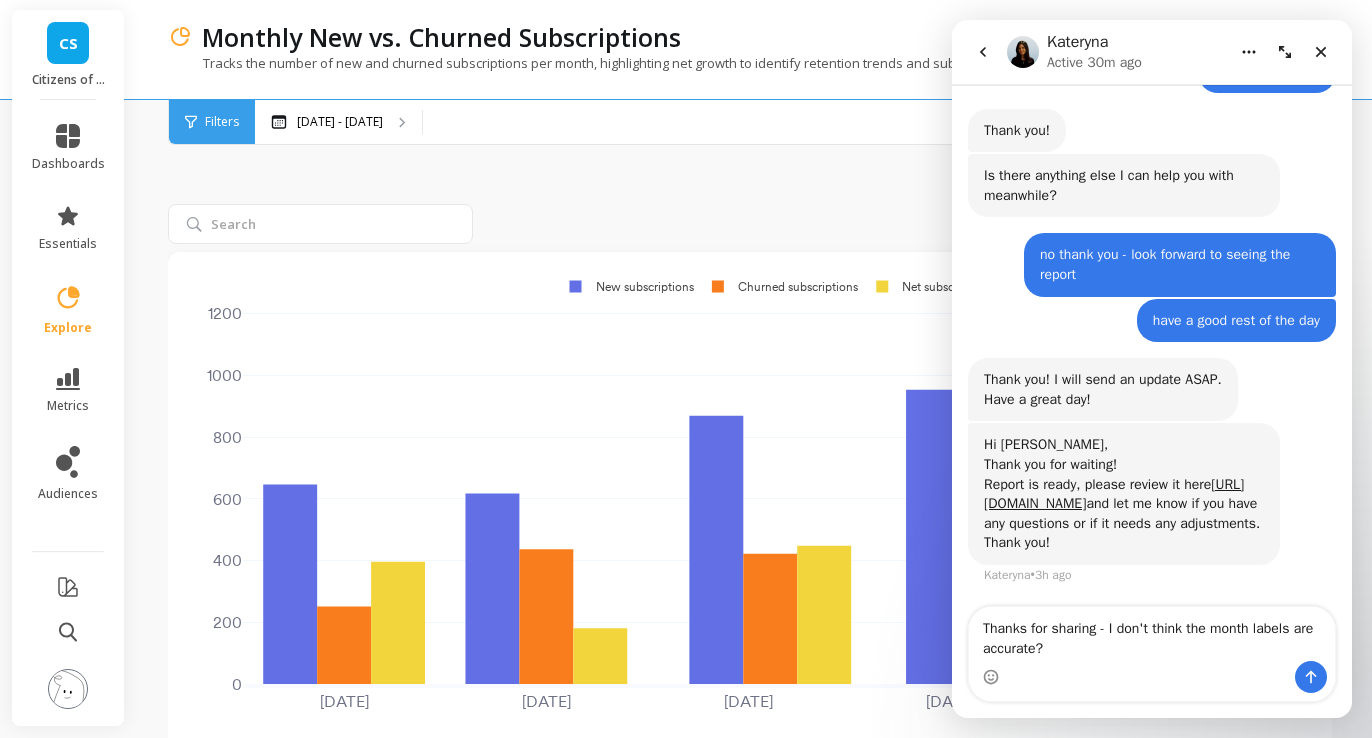 drag, startPoint x: 1090, startPoint y: 659, endPoint x: 1105, endPoint y: 624, distance: 38.078865 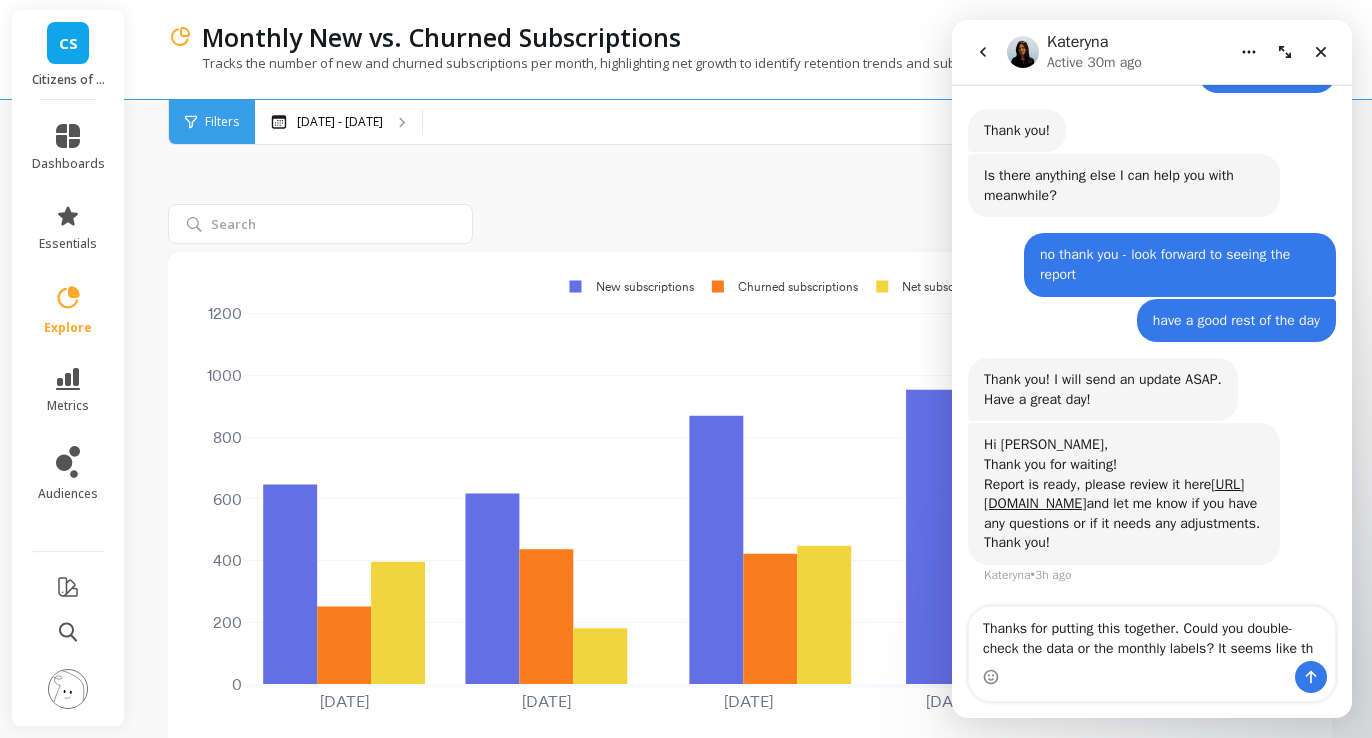 scroll, scrollTop: 1866, scrollLeft: 0, axis: vertical 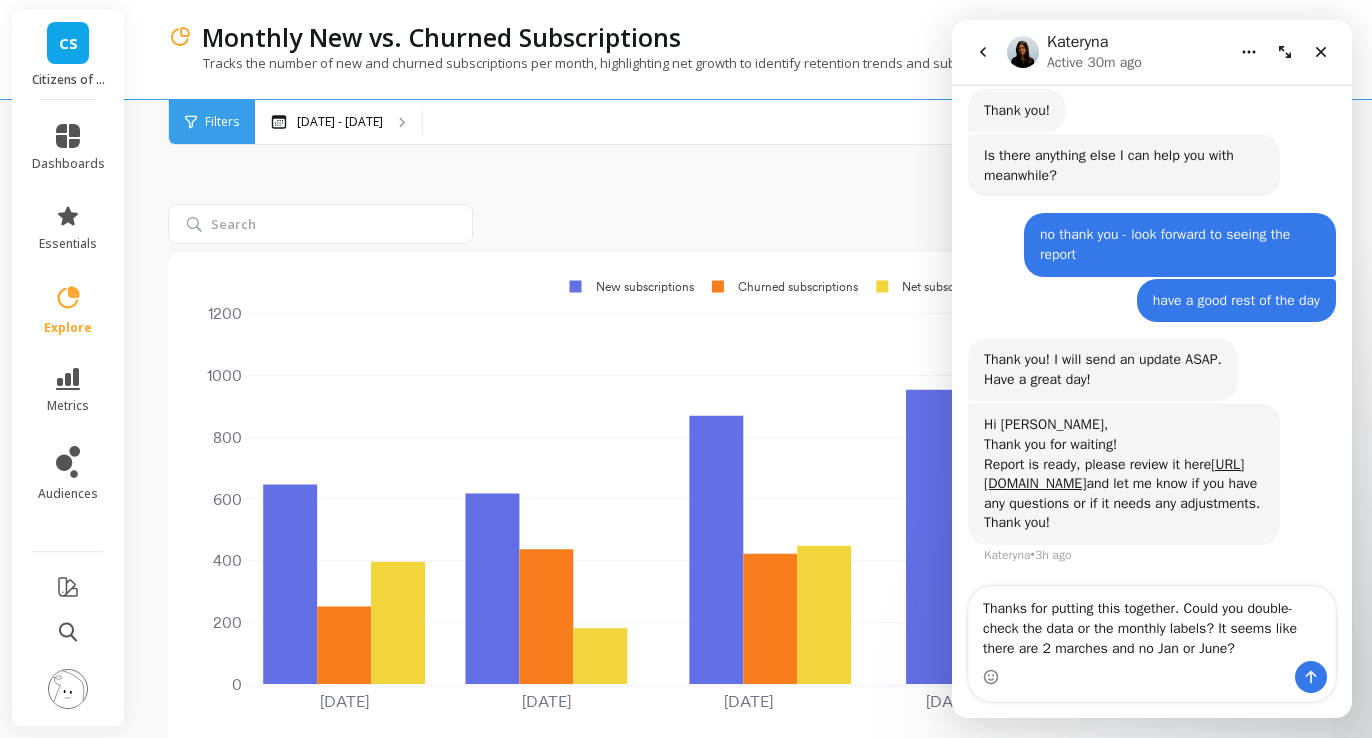 type on "Thanks for putting this together. Could you double-check the data or the monthly labels? It seems like there are 2 marches and no Jan or June?" 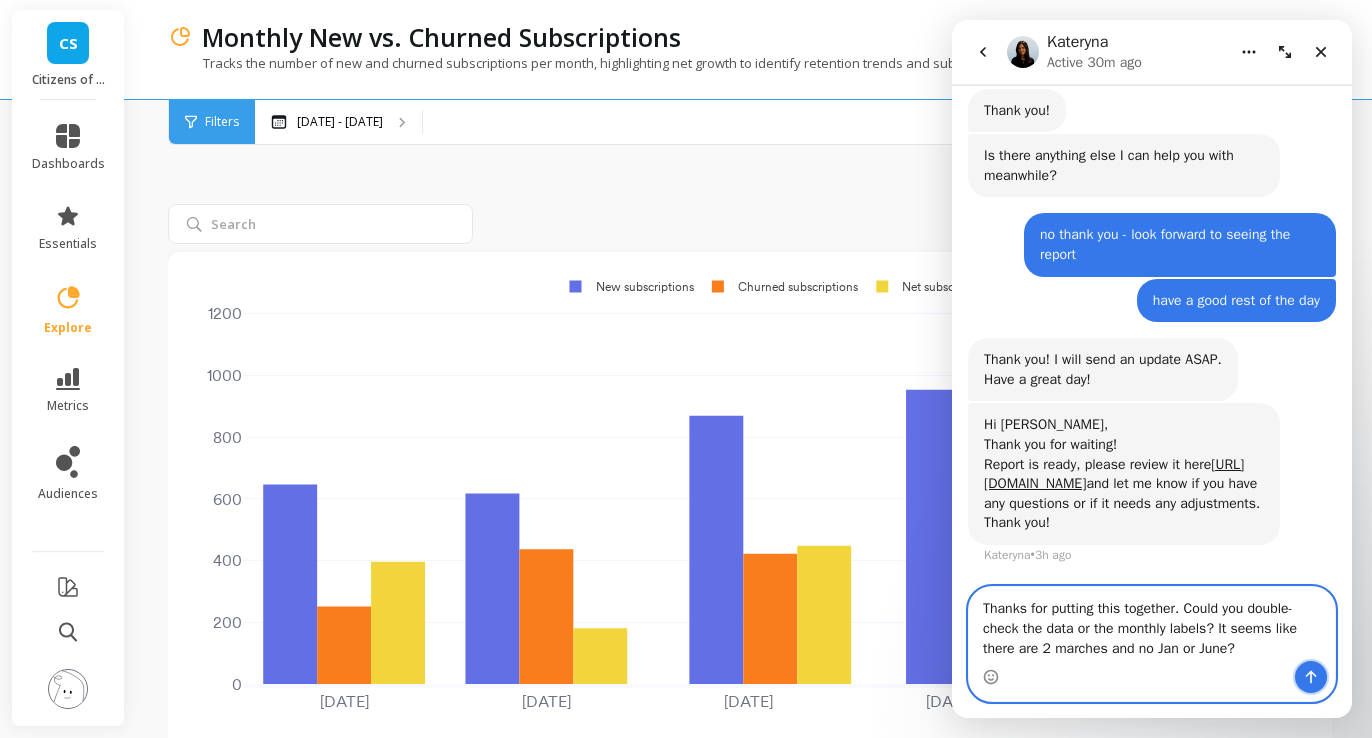 click at bounding box center (1311, 677) 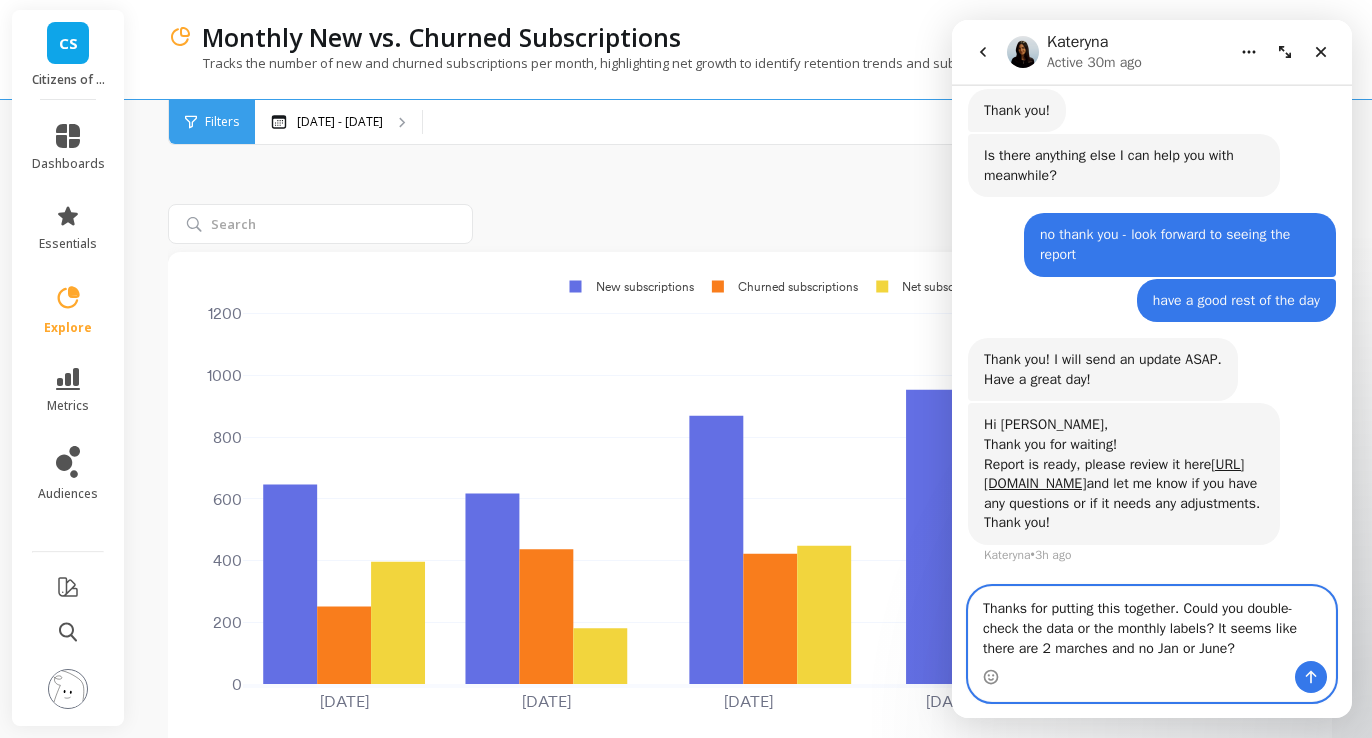 type 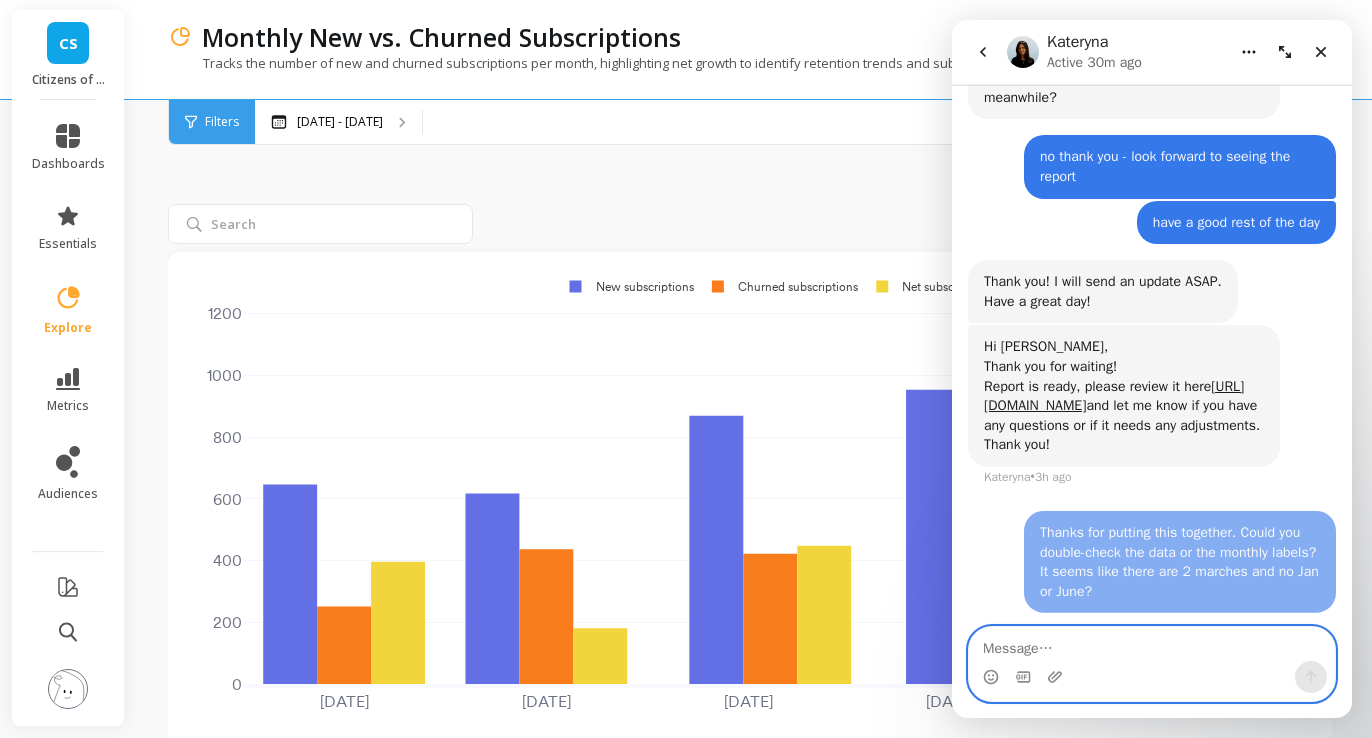 scroll, scrollTop: 1944, scrollLeft: 0, axis: vertical 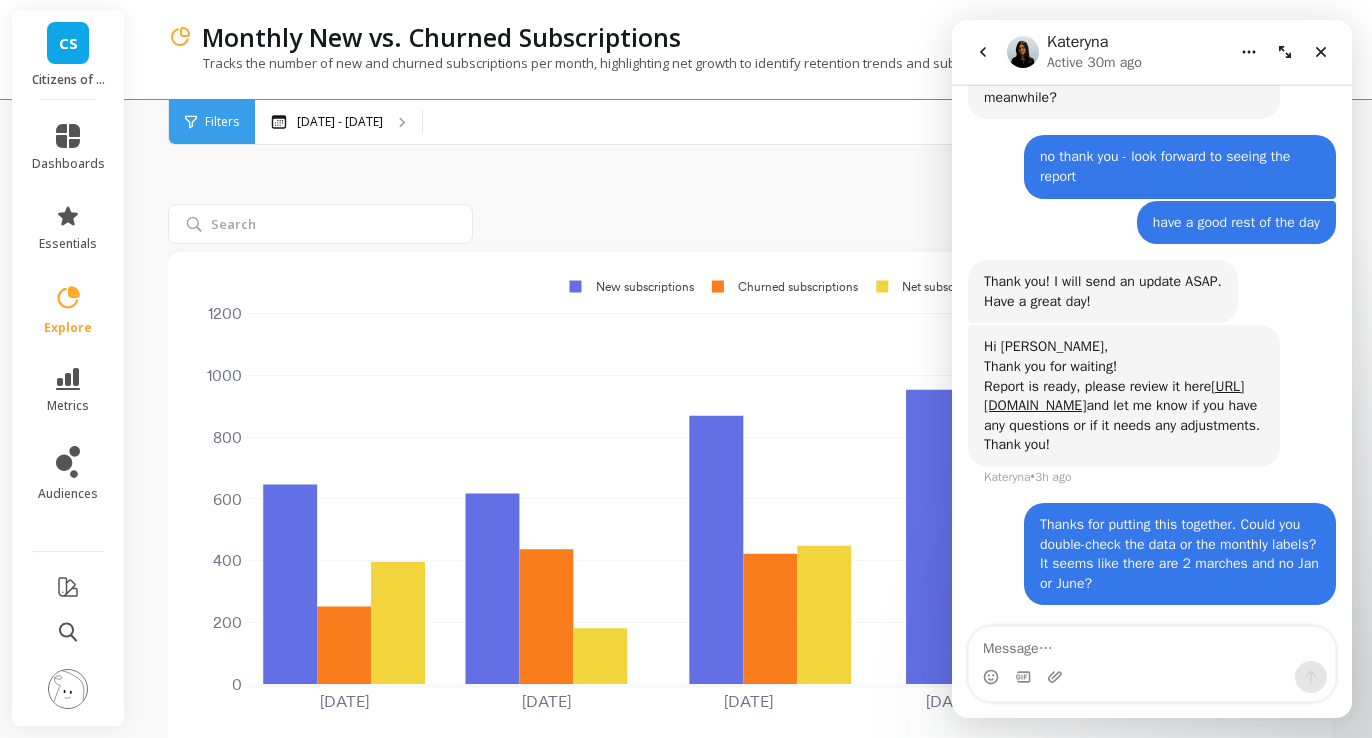click on "Save Rename
Add to Dashboard
Share
Annotations
Export                               Feb 1 2025 Mar 1 Mar 29 Apr 26 May 24 0 200 400 600 800 1000 1200 New subscriptions Churned subscriptions Net subscriptions Reference month New subscriptions Churned subscriptions Net subscriptions 2025-06-01 1,155 508 647 2025-05-01 954 367 587 2025-04-01 870 422 448 2025-03-01 618 437 181 2025-02-01 647 251 396" at bounding box center (750, 801) 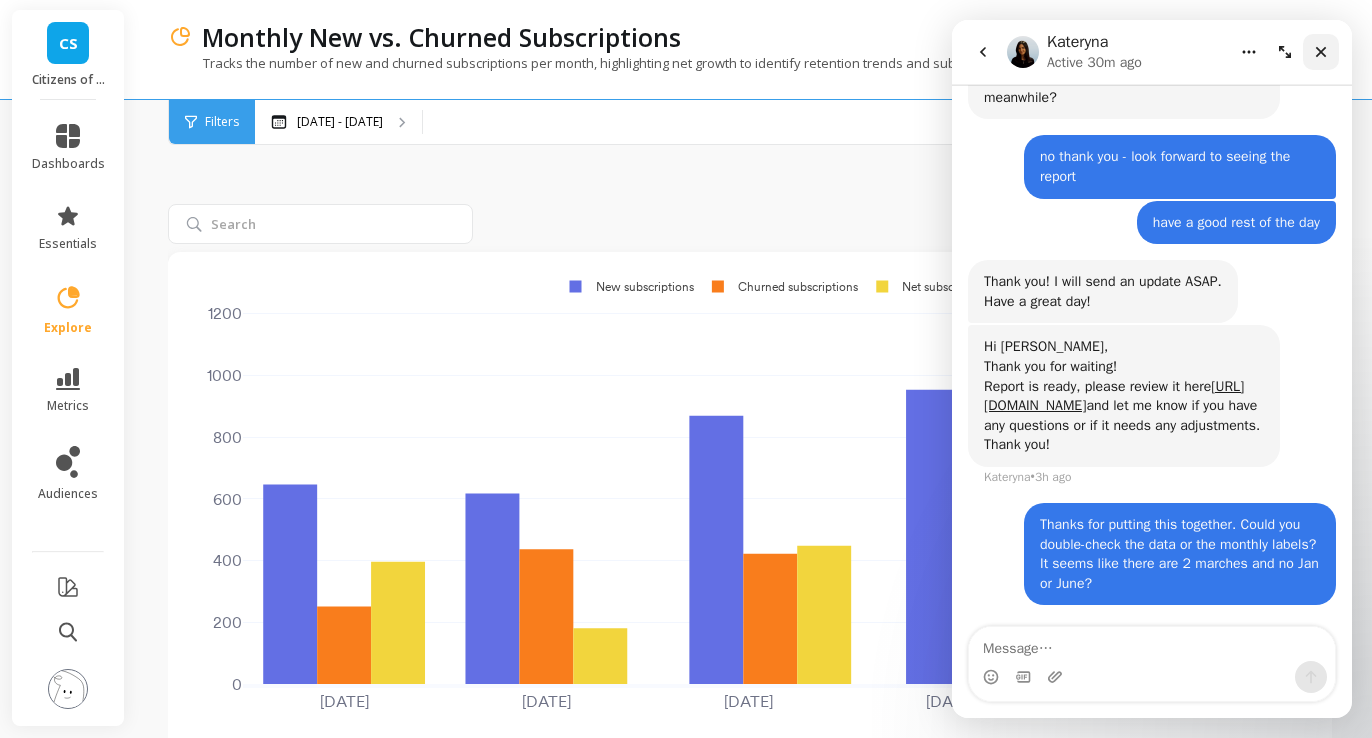 click 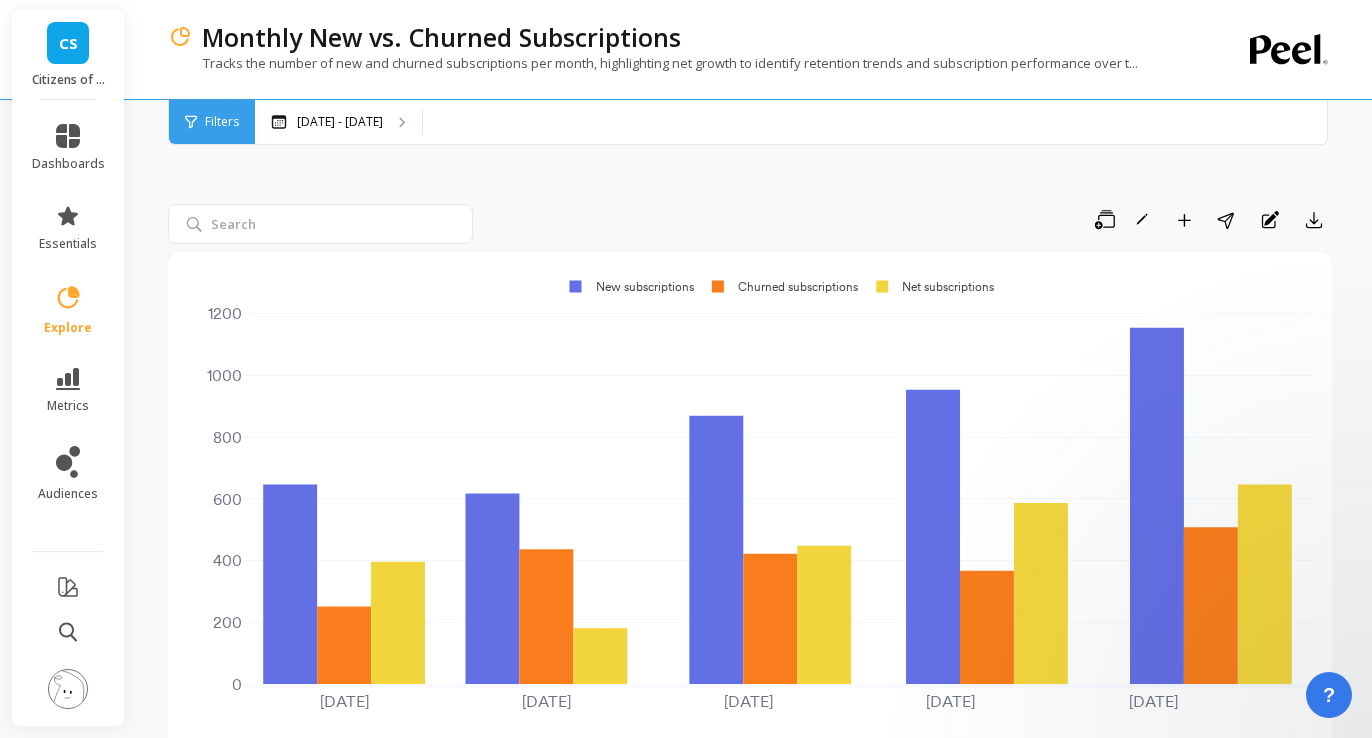 scroll, scrollTop: 0, scrollLeft: 0, axis: both 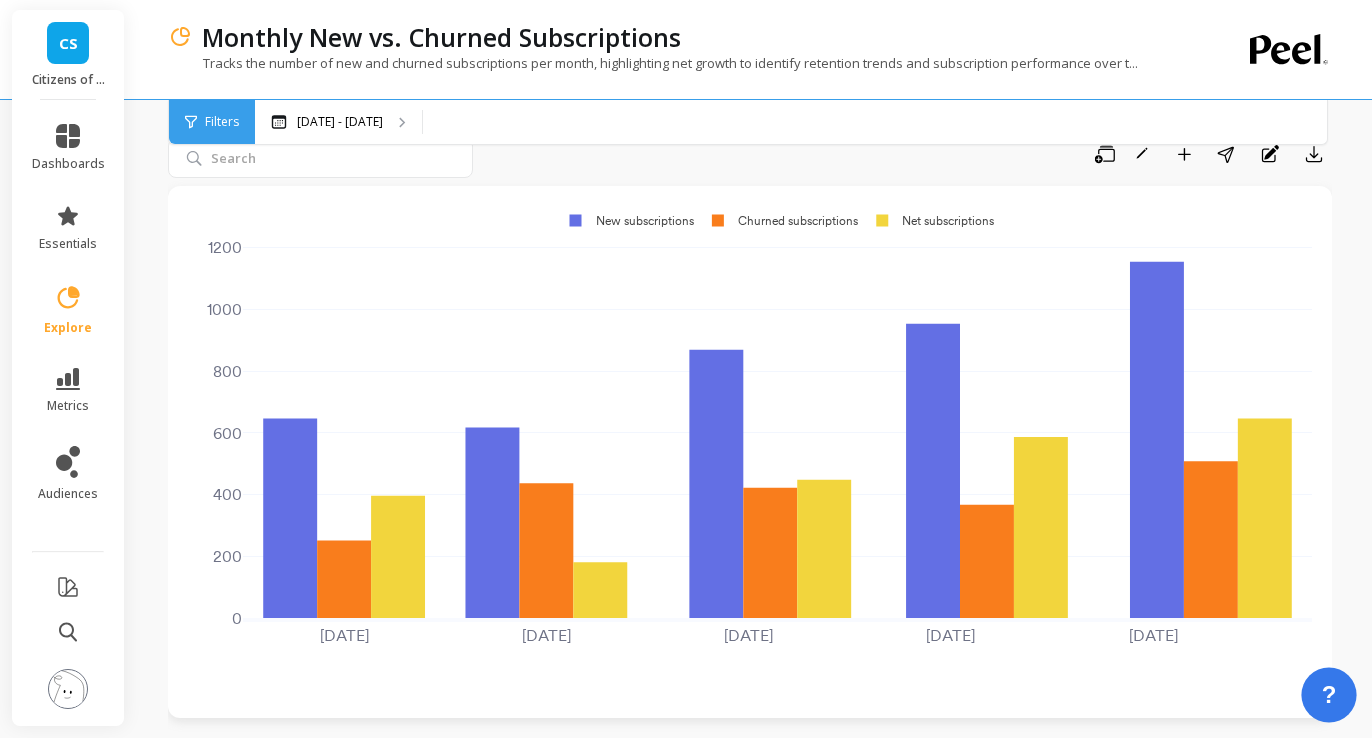 click on "?" at bounding box center [1329, 695] 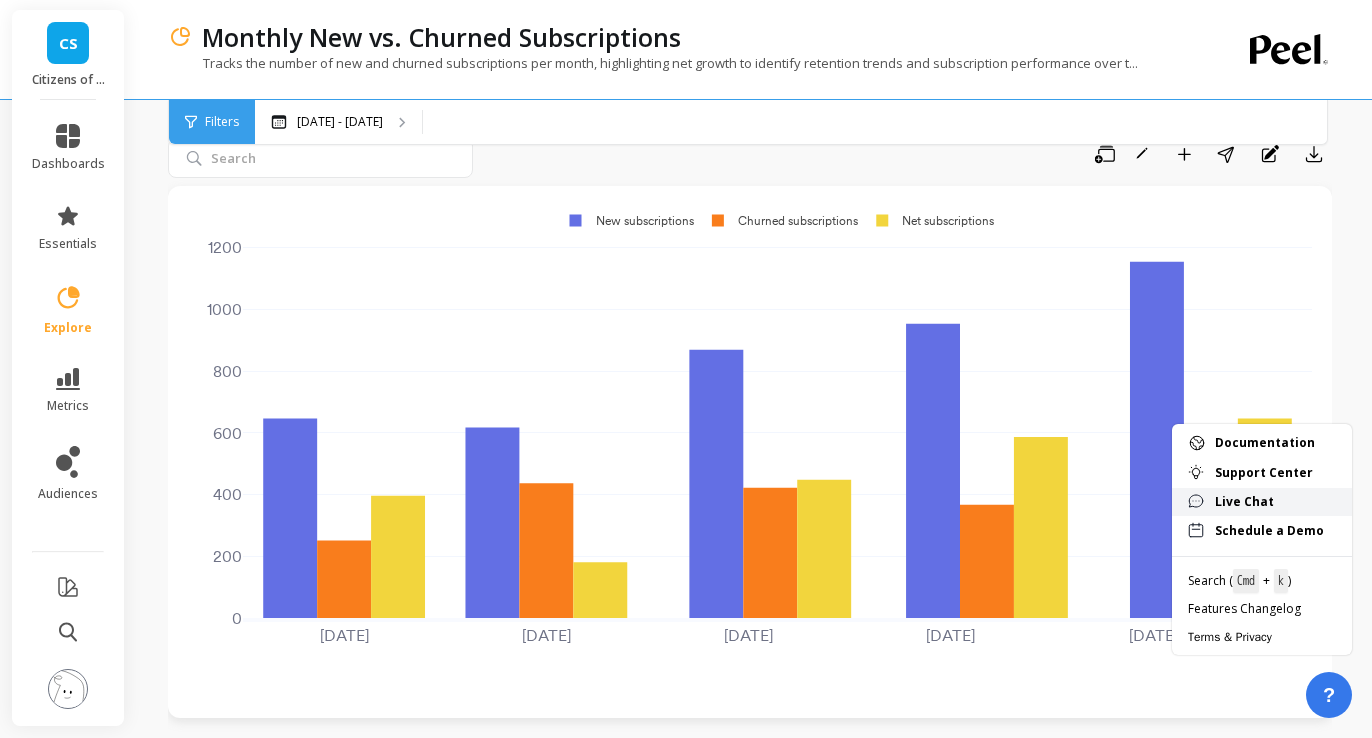 click on "Live Chat" at bounding box center [1275, 502] 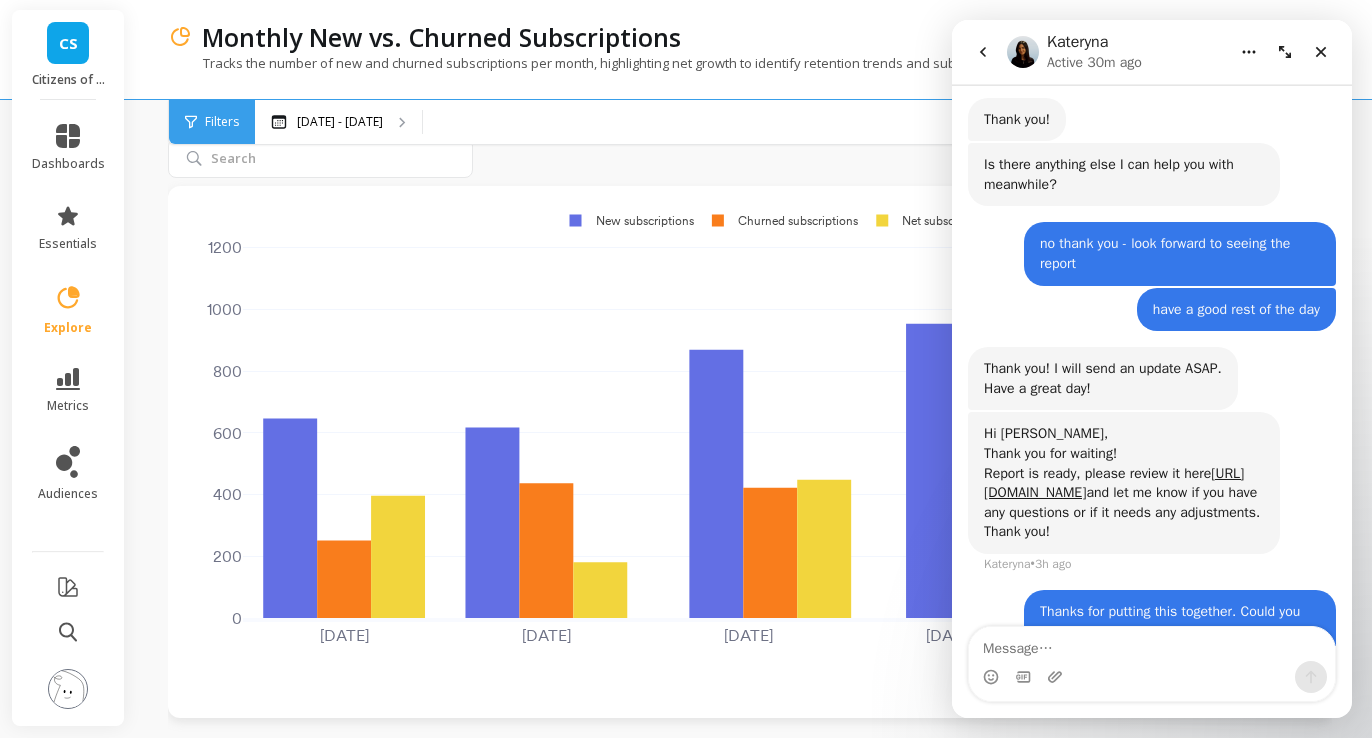 scroll, scrollTop: 1944, scrollLeft: 0, axis: vertical 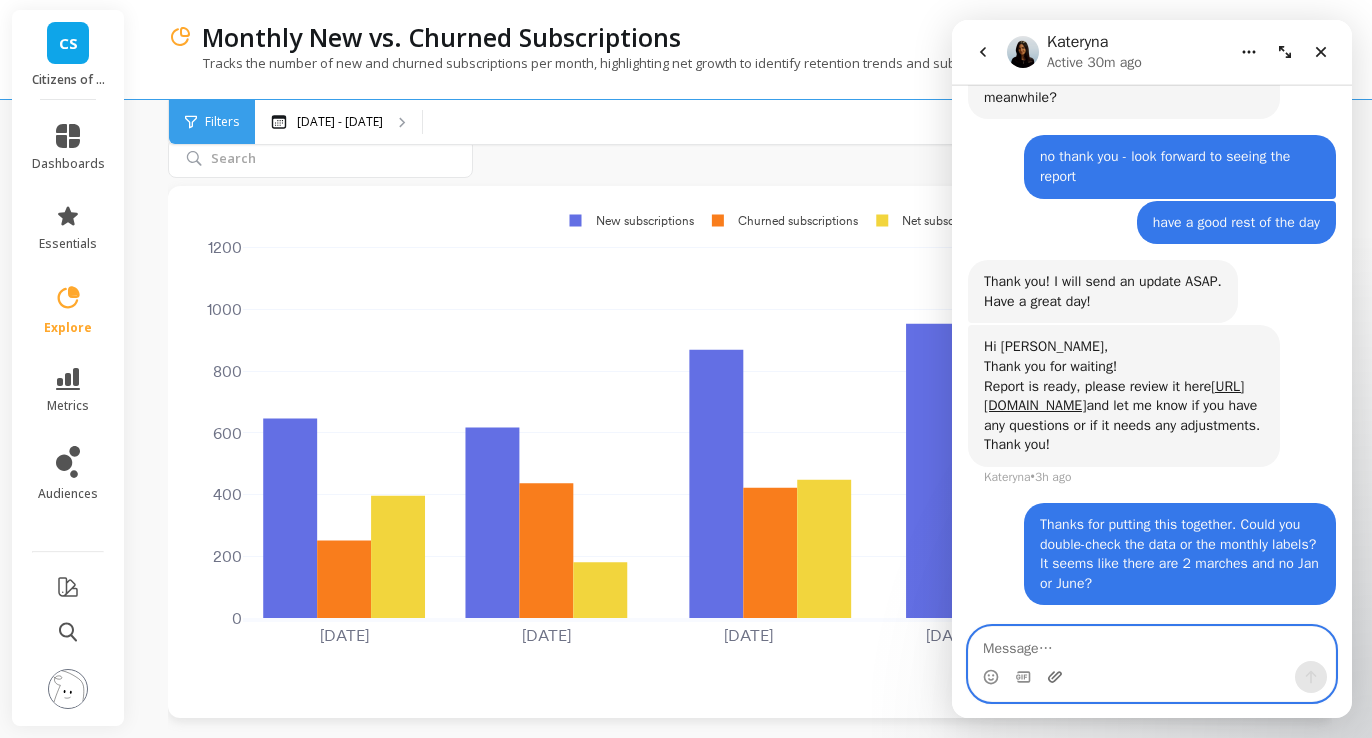 click 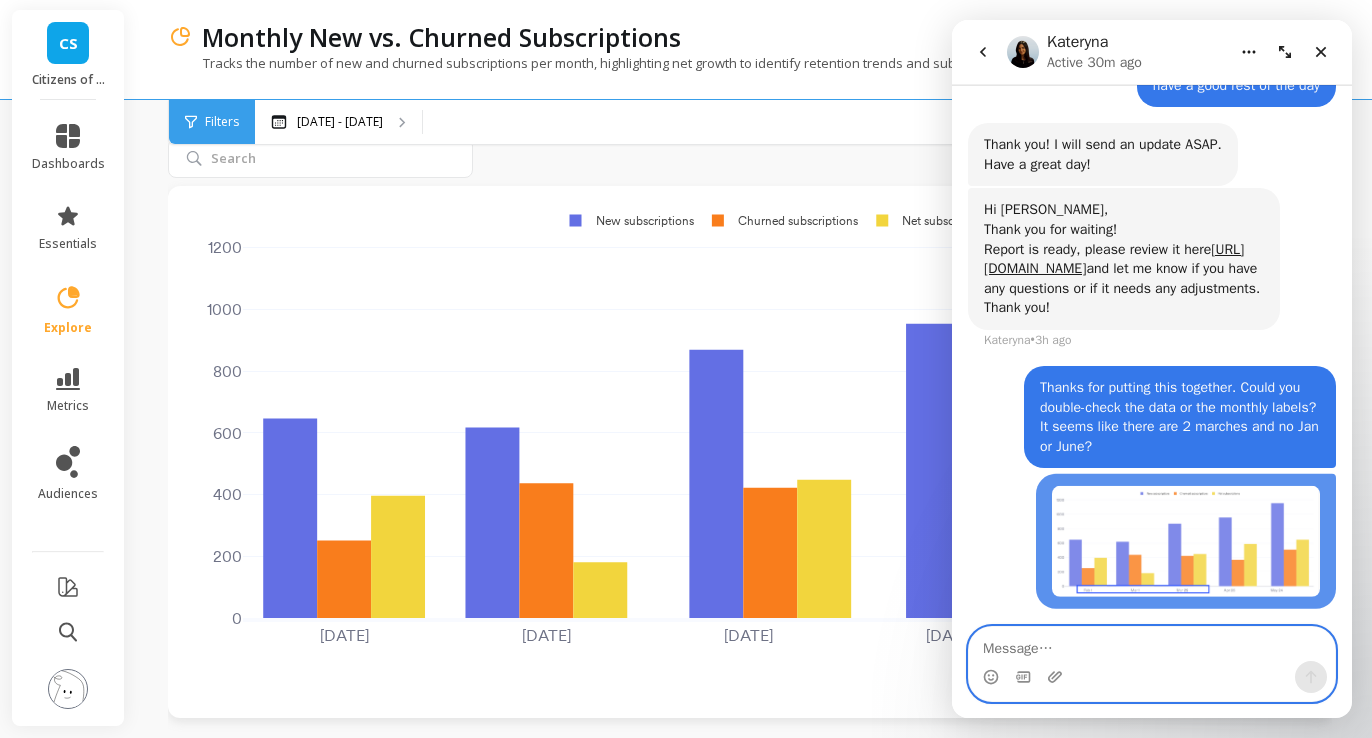 scroll, scrollTop: 2081, scrollLeft: 0, axis: vertical 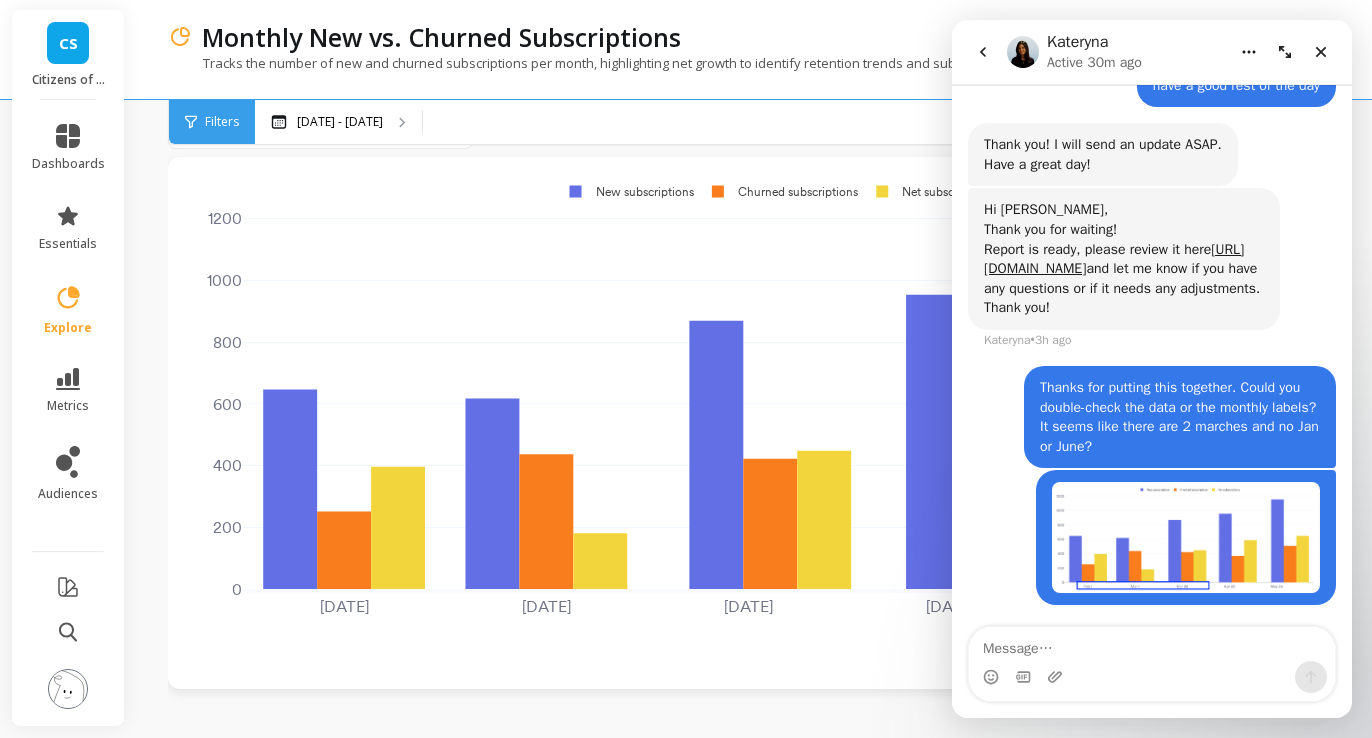 click on "Feb 1 2025 Mar 1 Mar 29 Apr 26 May 24 0 200 400 600 800 1000 1200 New subscriptions Churned subscriptions Net subscriptions" at bounding box center (750, 423) 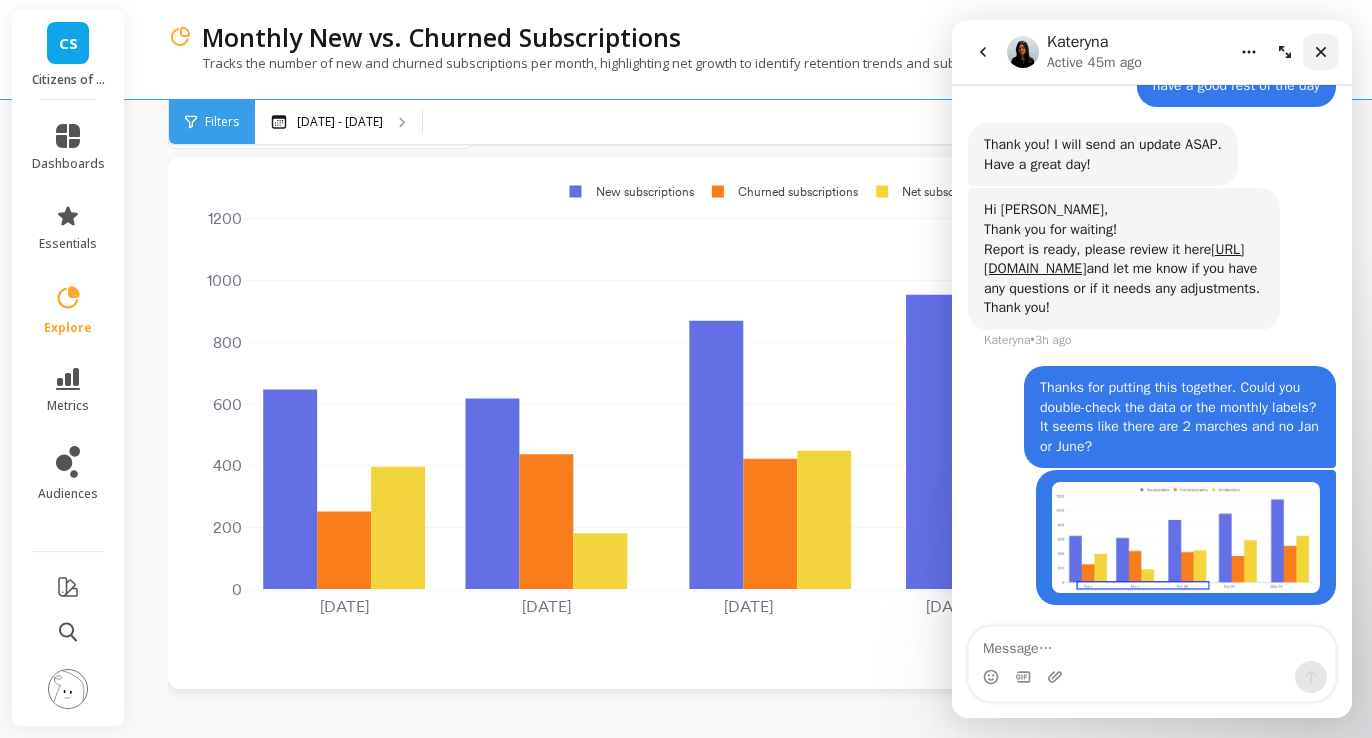 click at bounding box center [1321, 52] 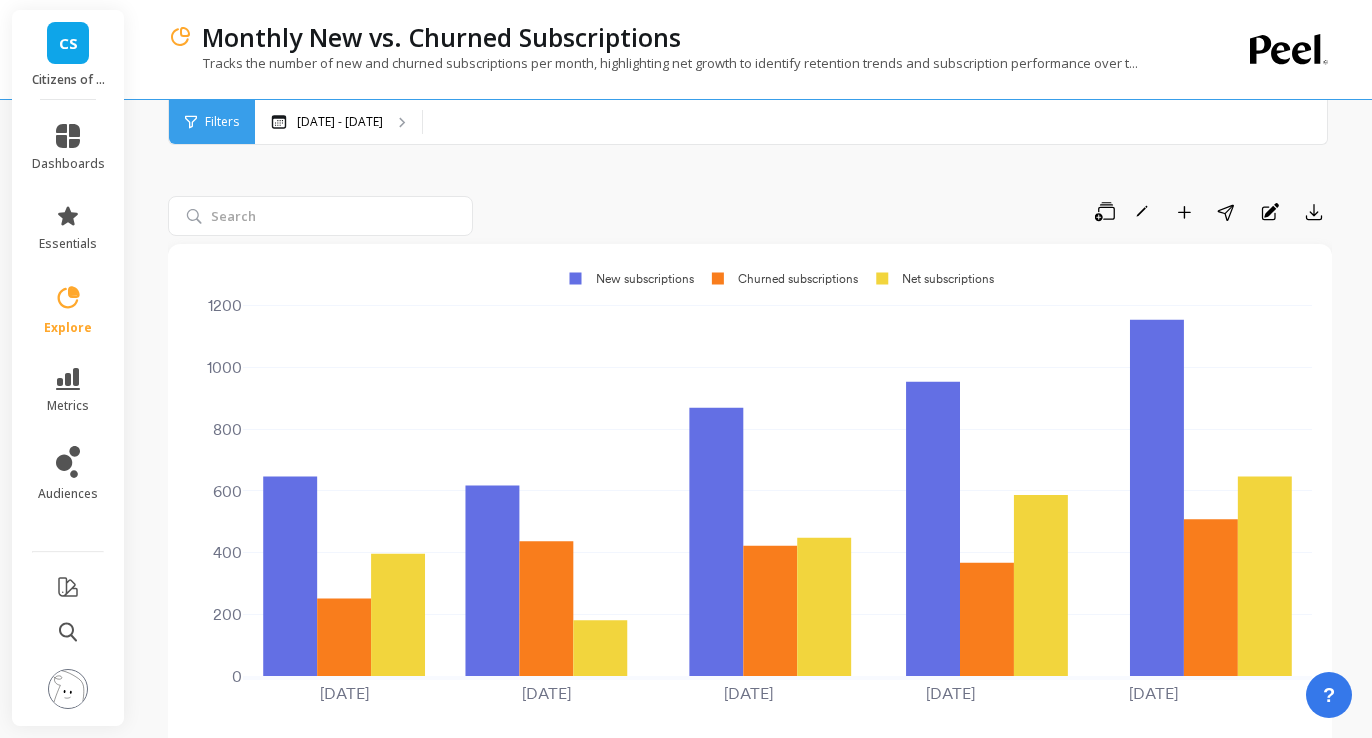 scroll, scrollTop: 0, scrollLeft: 0, axis: both 